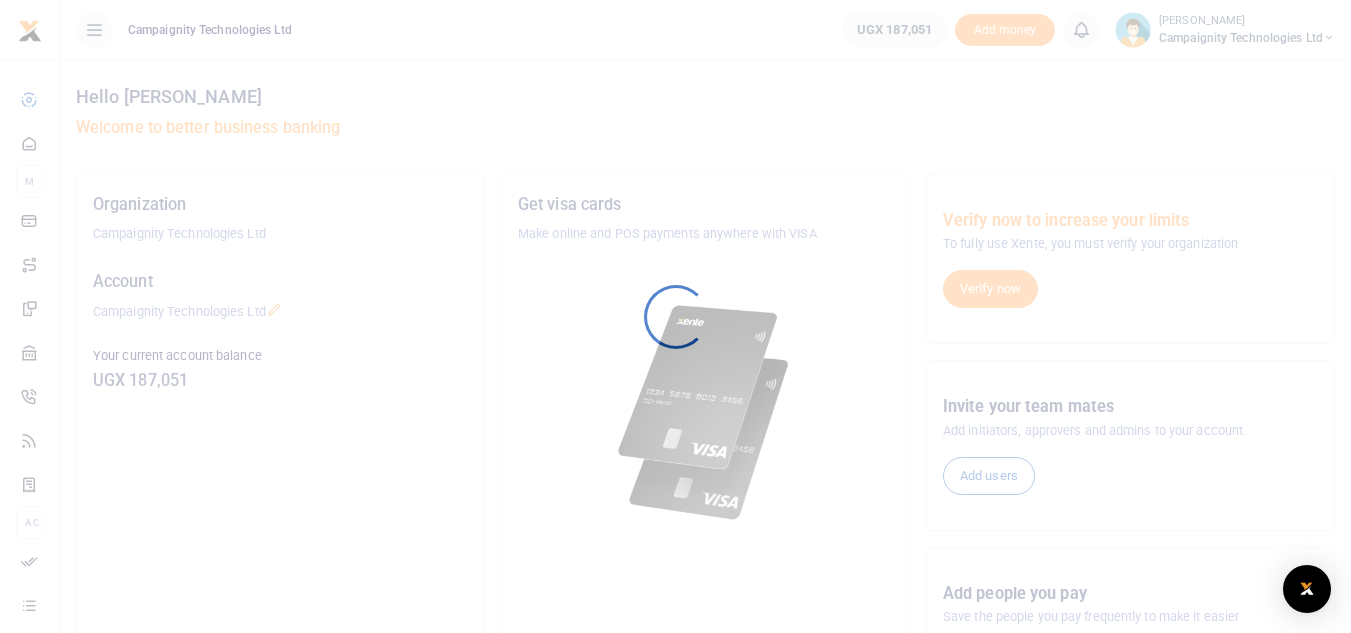 scroll, scrollTop: 0, scrollLeft: 0, axis: both 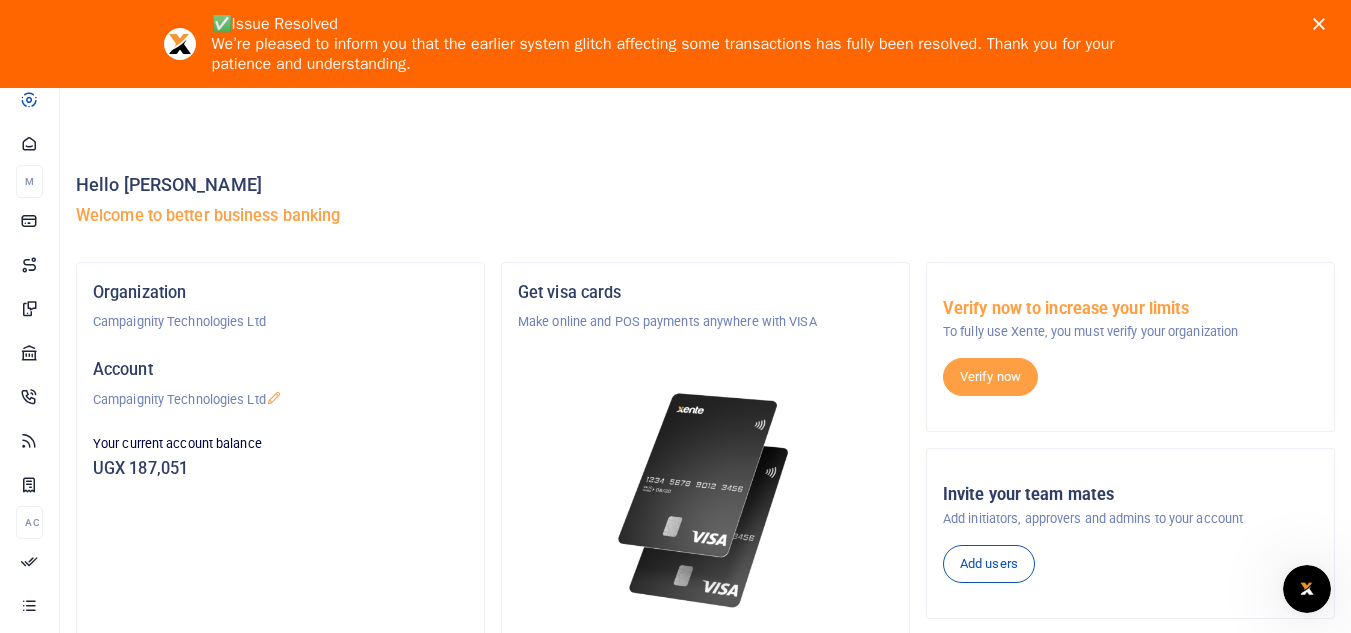 click 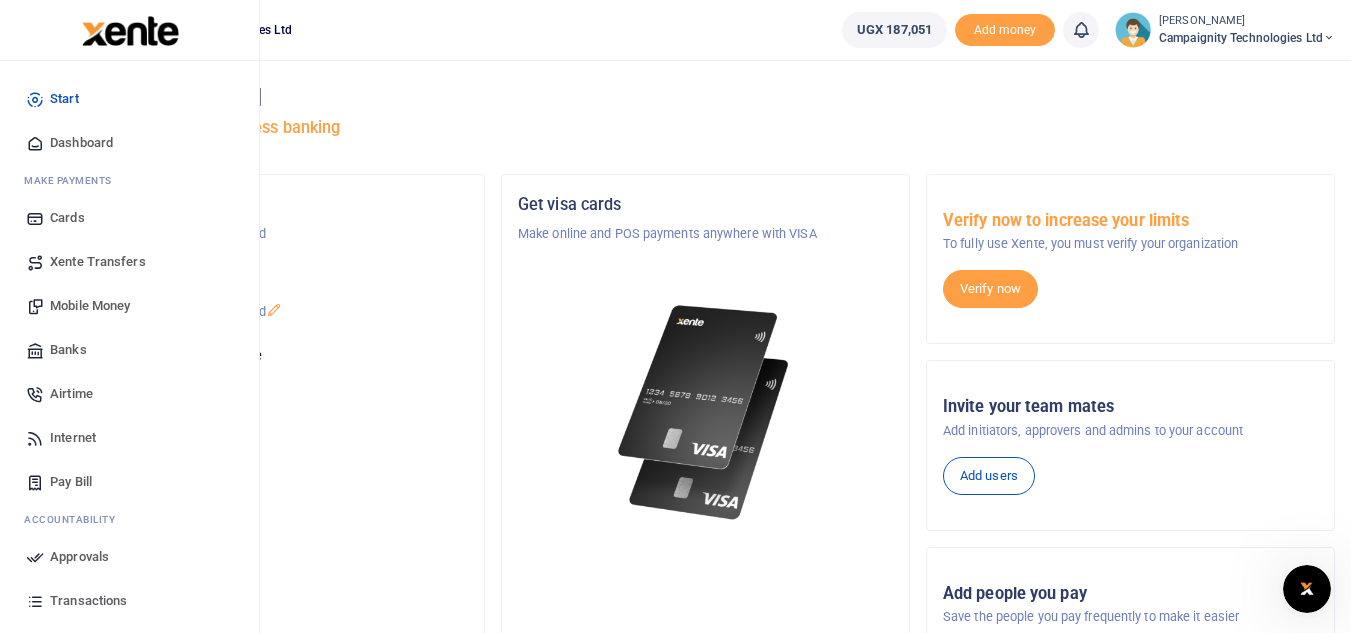 click on "Approvals" at bounding box center [79, 557] 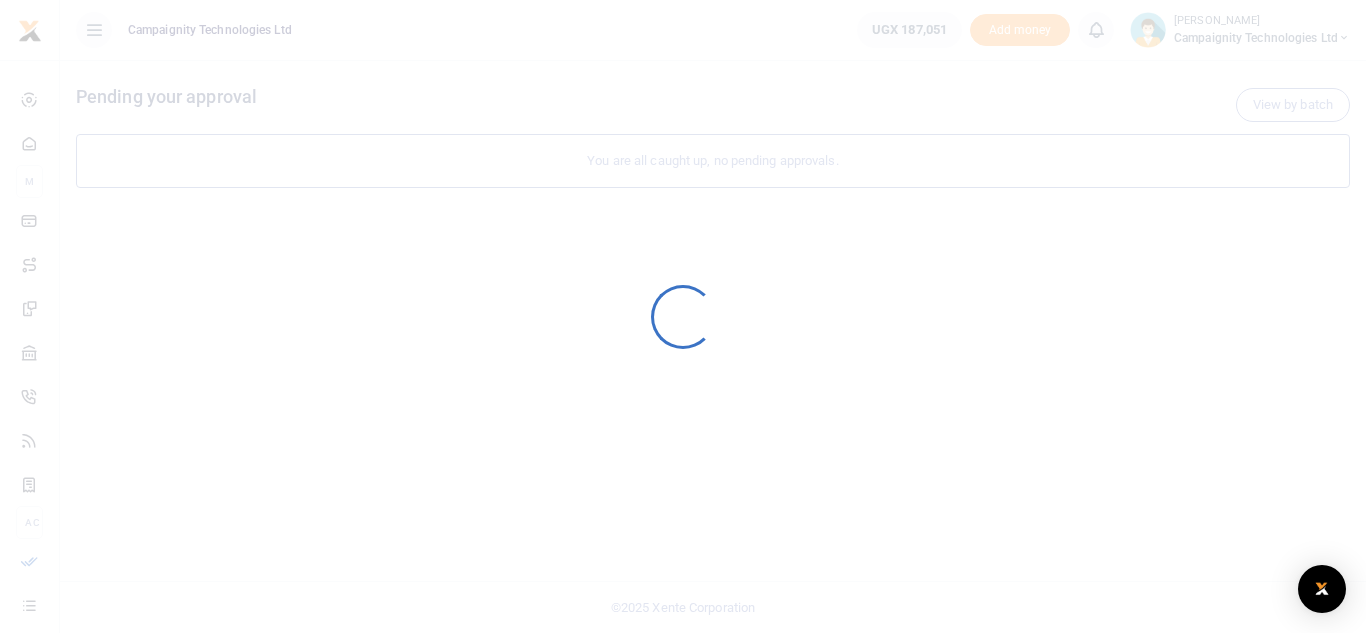 scroll, scrollTop: 0, scrollLeft: 0, axis: both 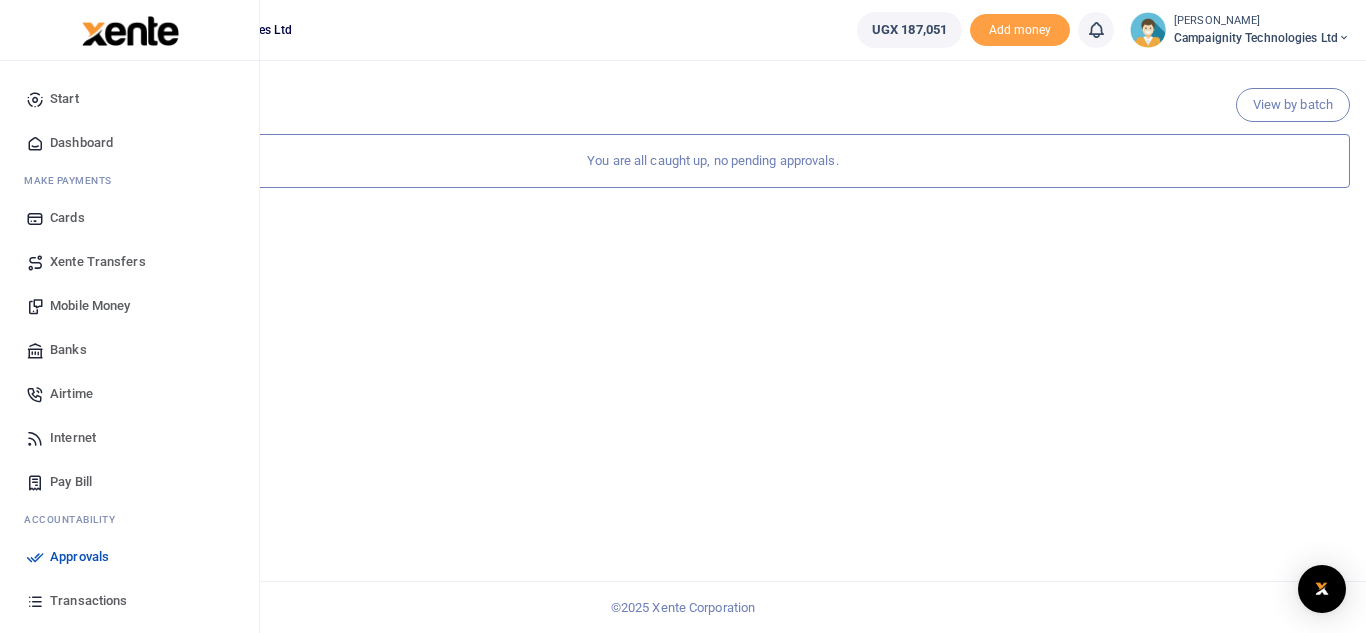 click on "Transactions" at bounding box center (88, 601) 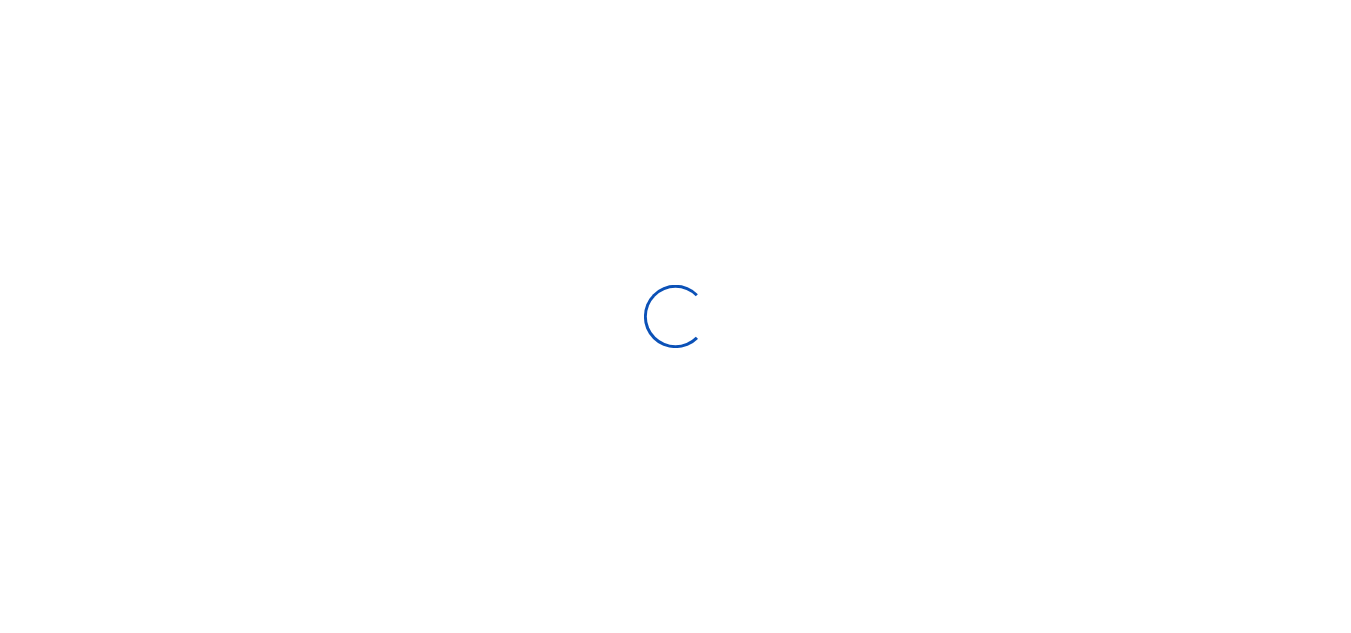 scroll, scrollTop: 0, scrollLeft: 0, axis: both 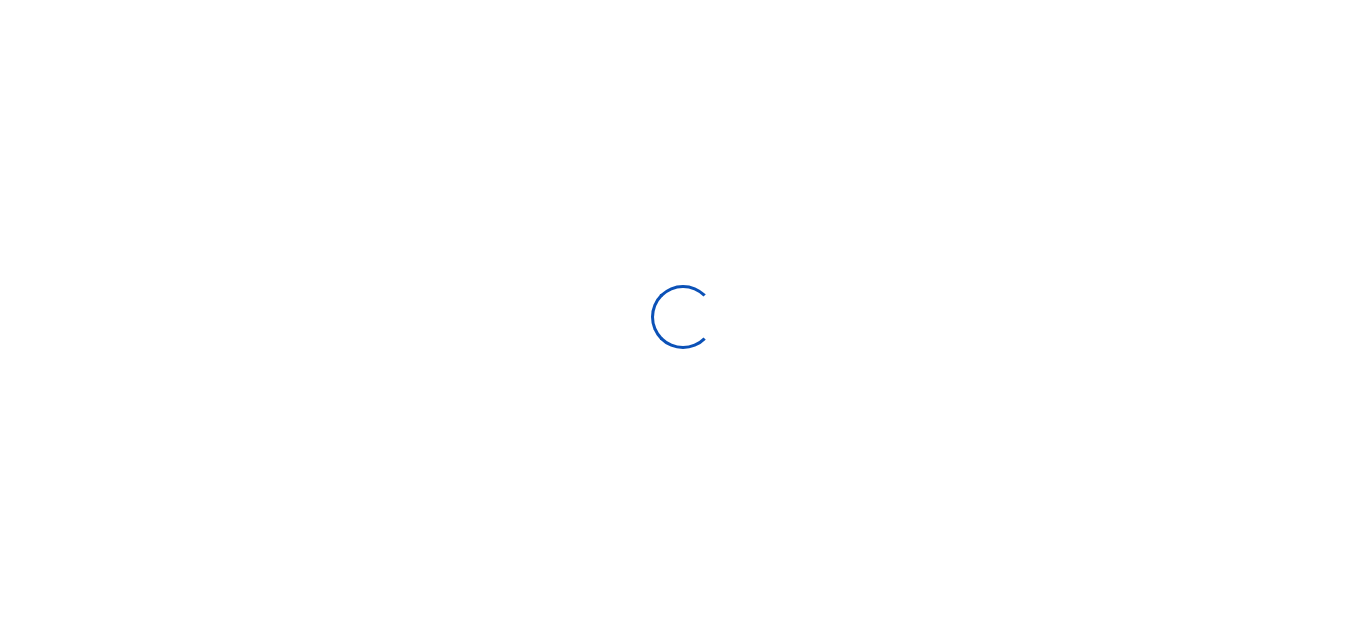 select 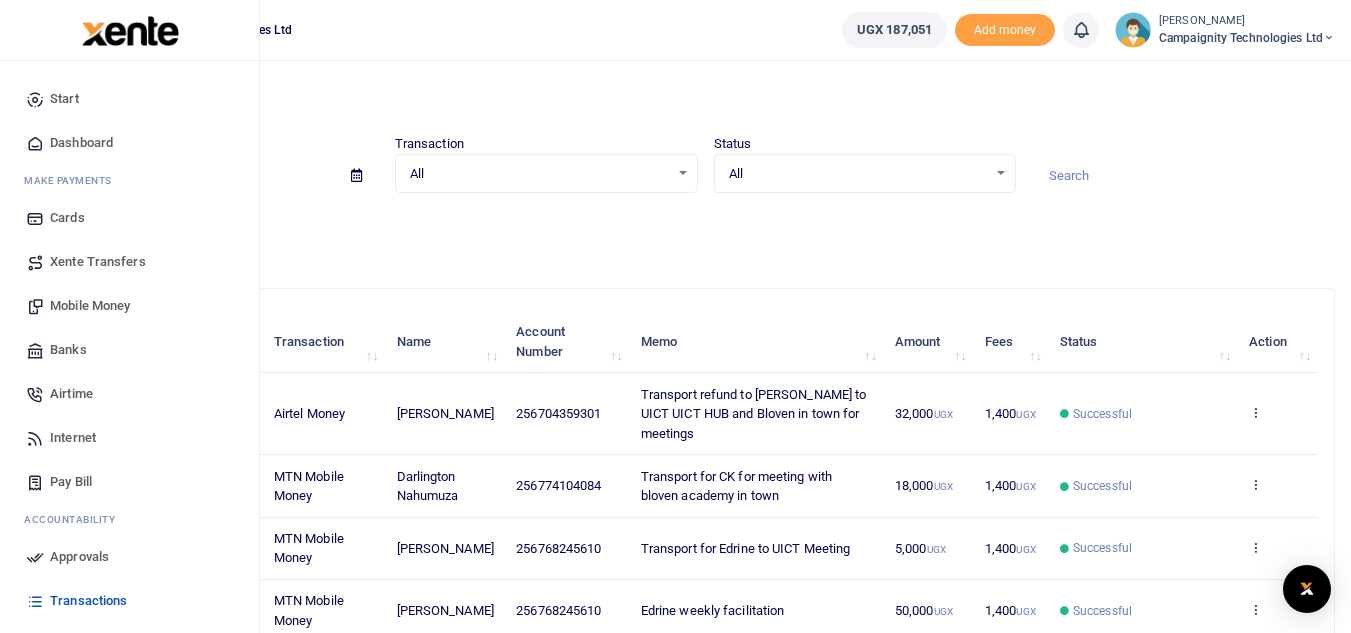 click on "Mobile Money" at bounding box center (129, 306) 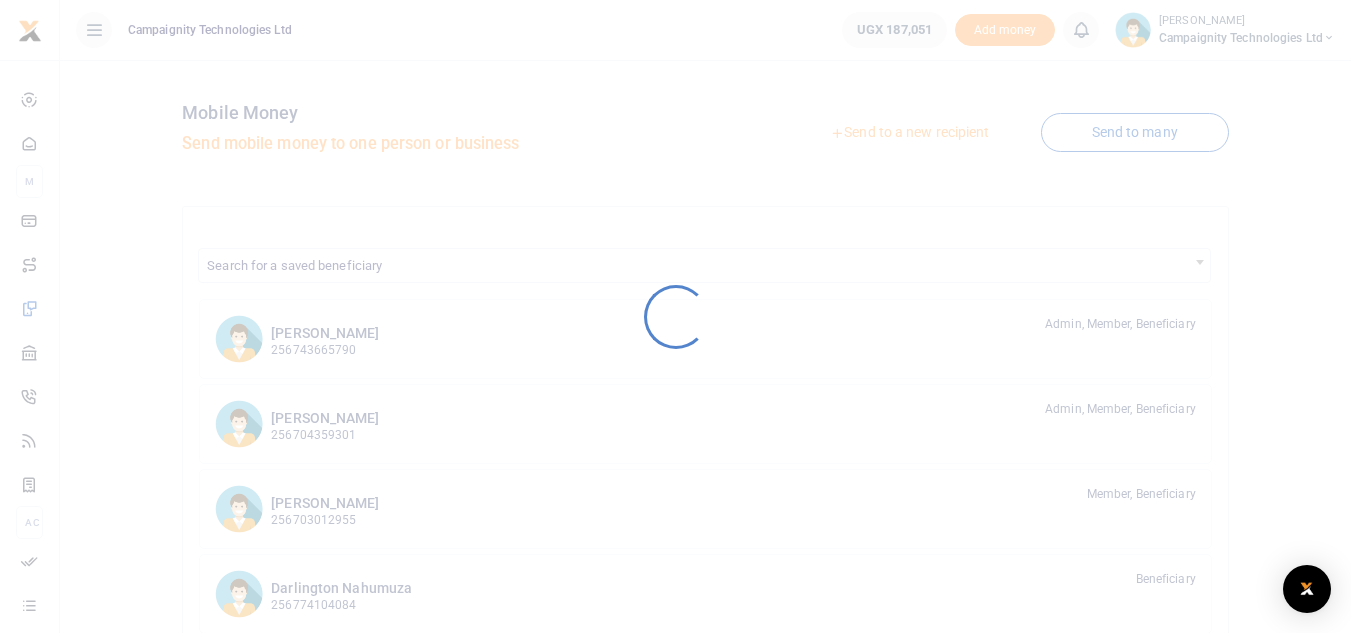 scroll, scrollTop: 0, scrollLeft: 0, axis: both 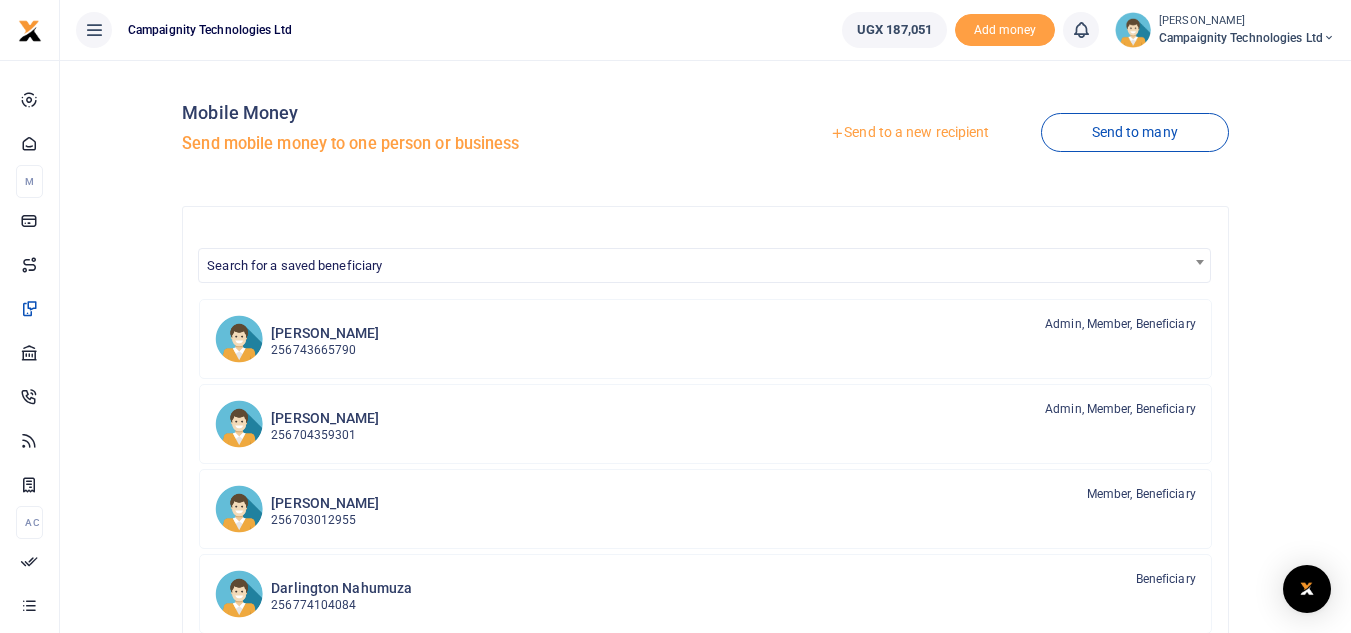 click on "Send to a new recipient" at bounding box center [909, 133] 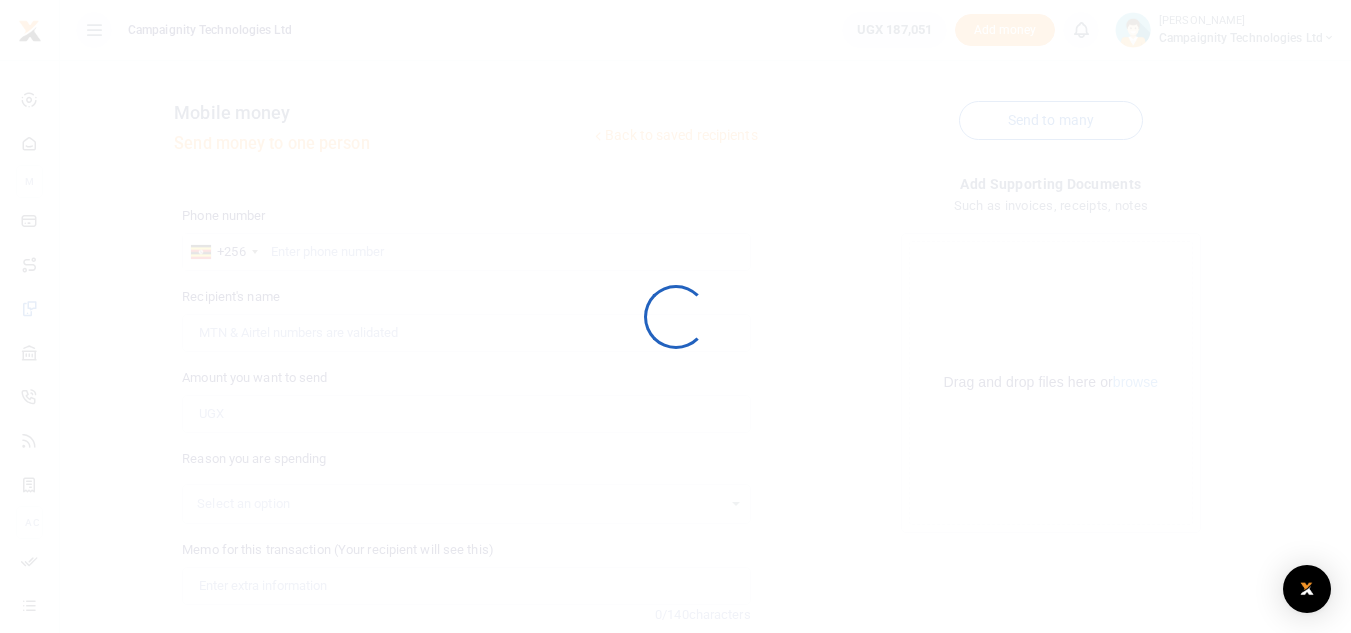 scroll, scrollTop: 0, scrollLeft: 0, axis: both 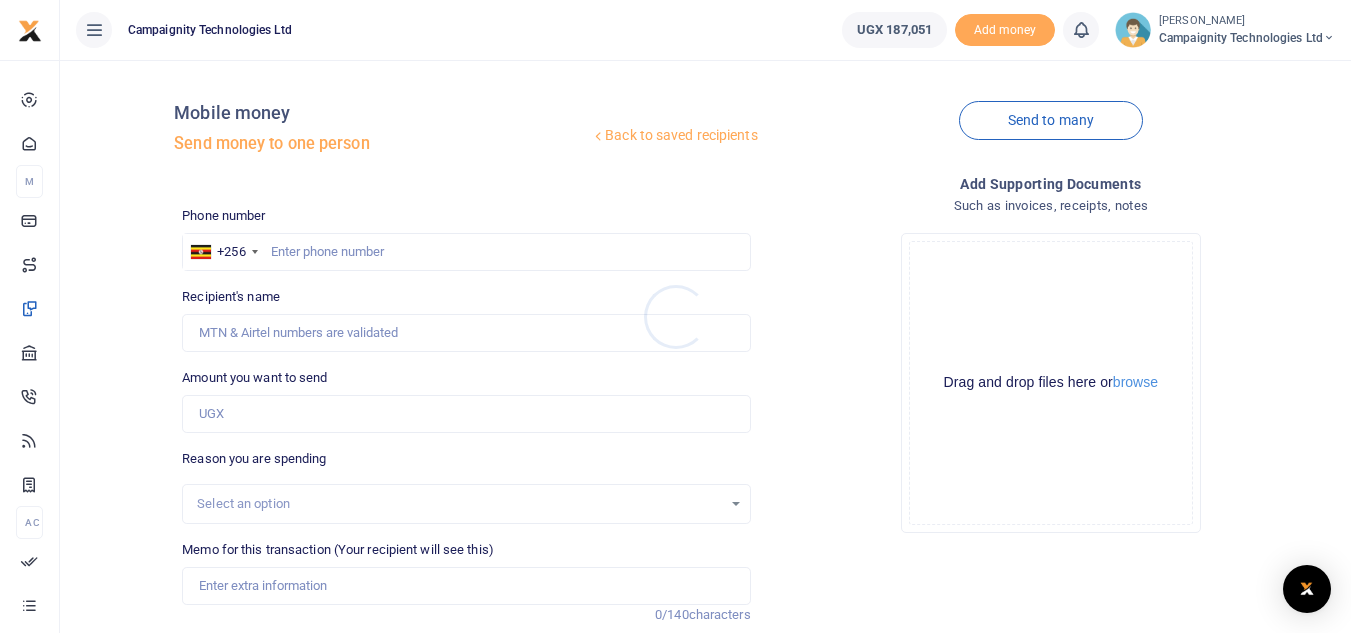 click at bounding box center [675, 316] 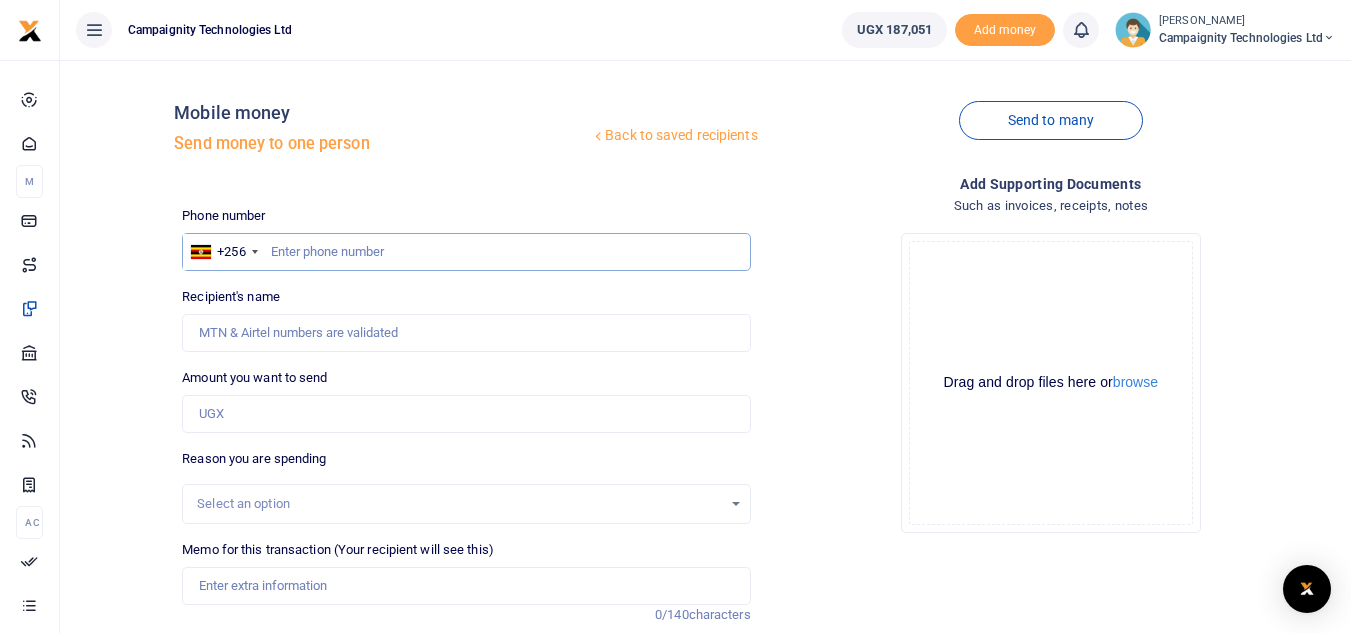 click at bounding box center [466, 252] 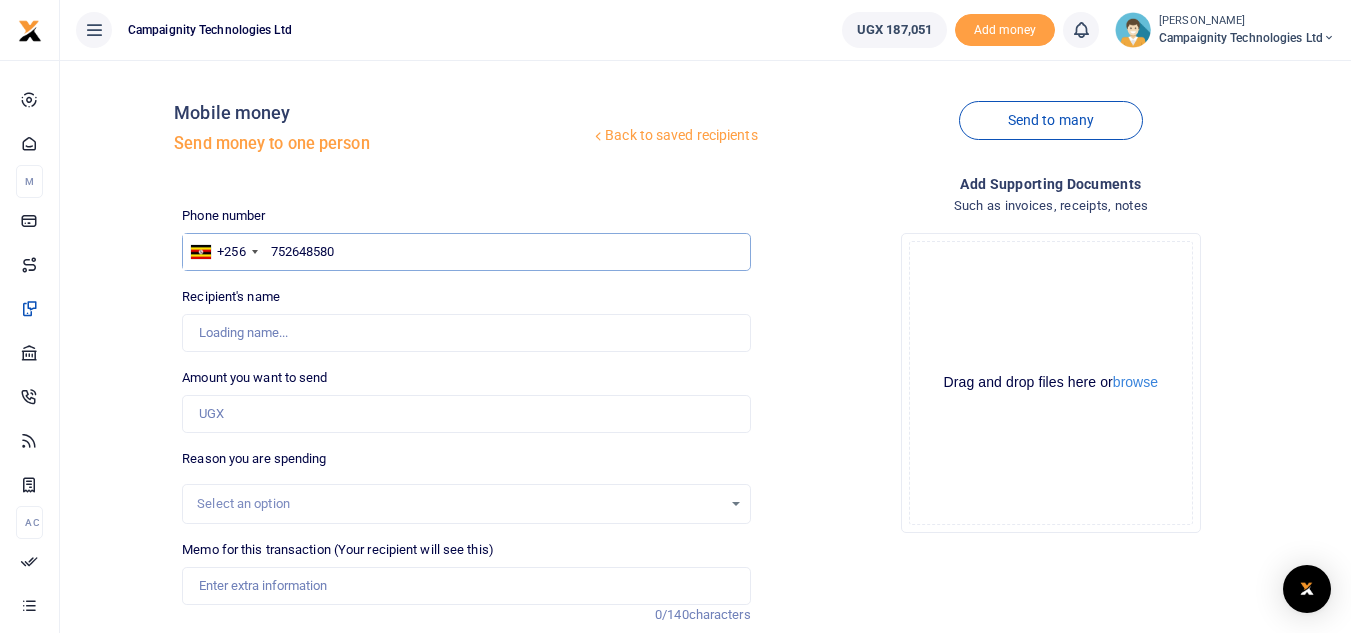 type on "752648580" 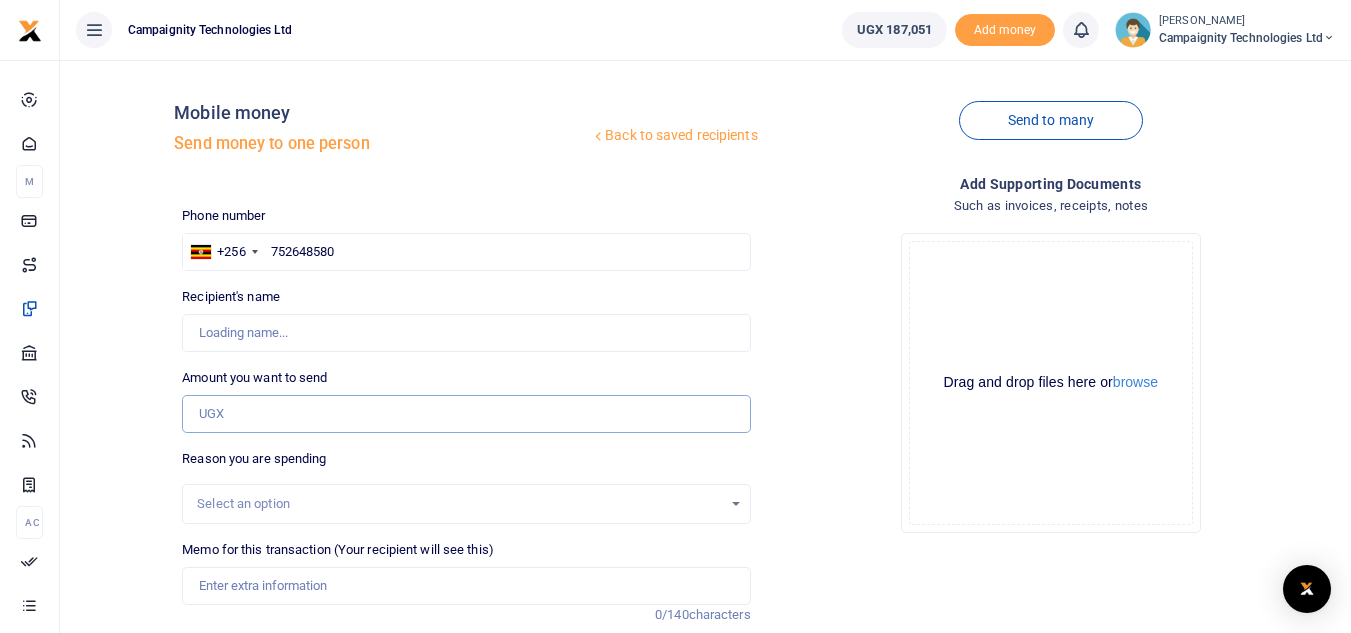 click on "Amount you want to send" at bounding box center [466, 414] 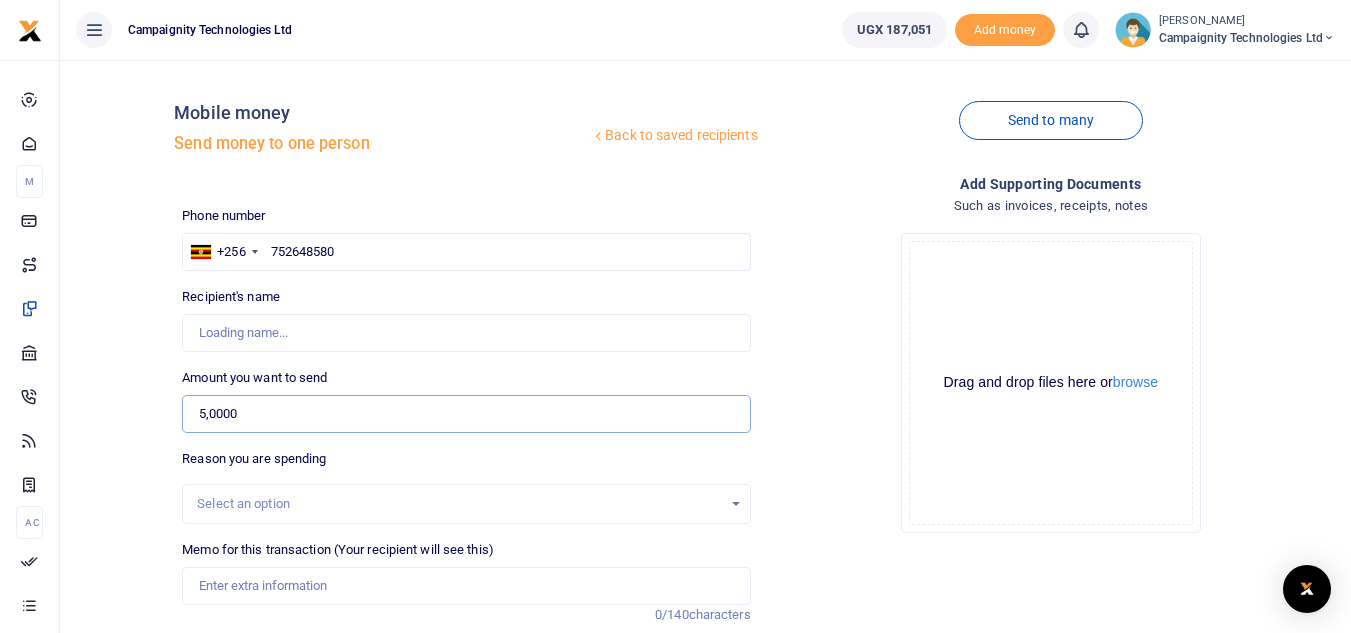 type on "50,000" 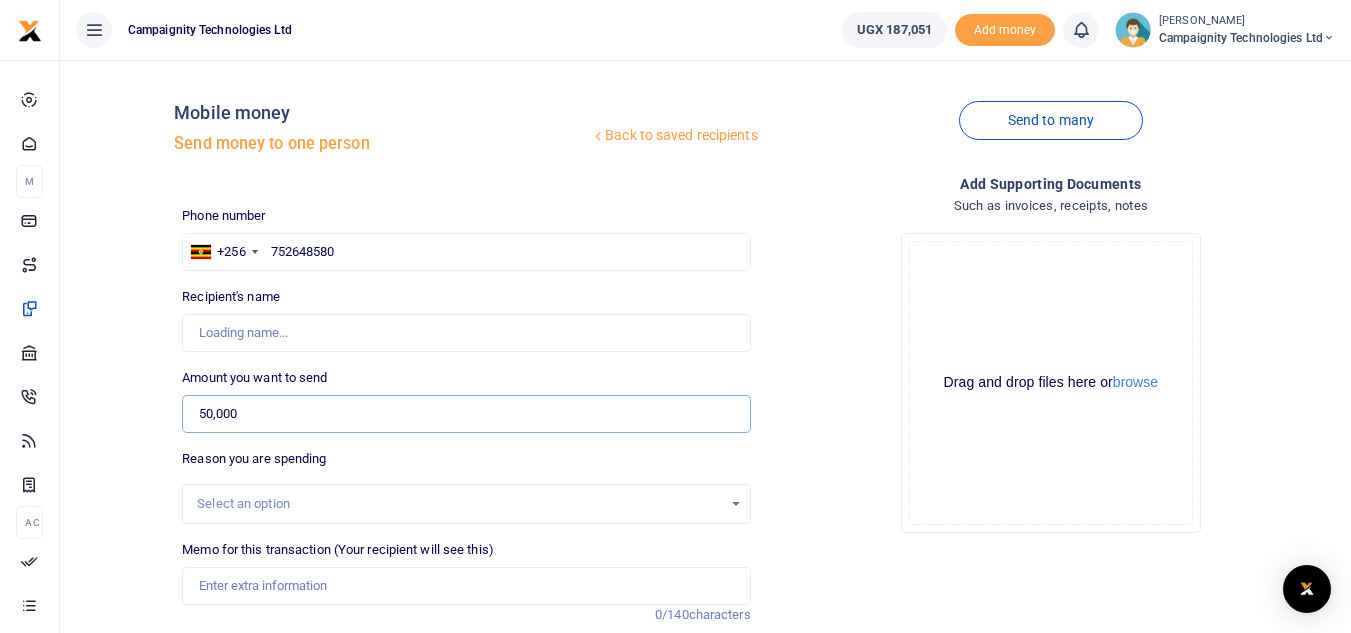 type on "Bachwa Samuels" 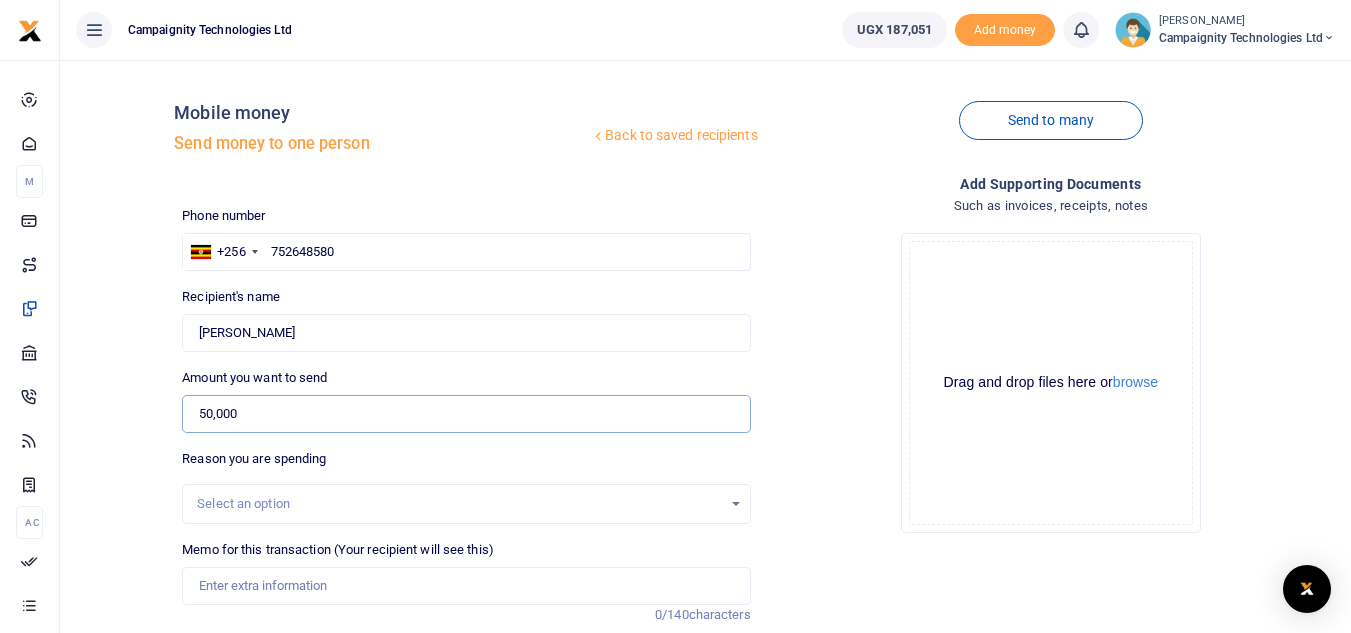 scroll, scrollTop: 233, scrollLeft: 0, axis: vertical 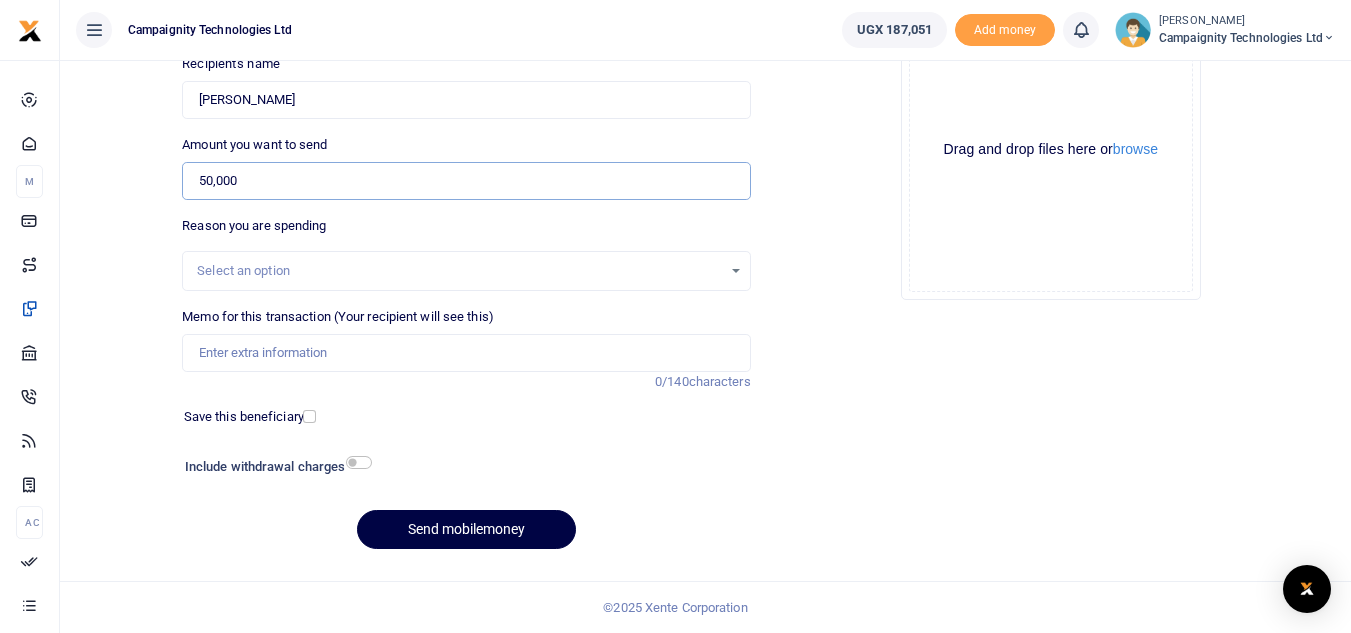 click on "50,000" at bounding box center (466, 181) 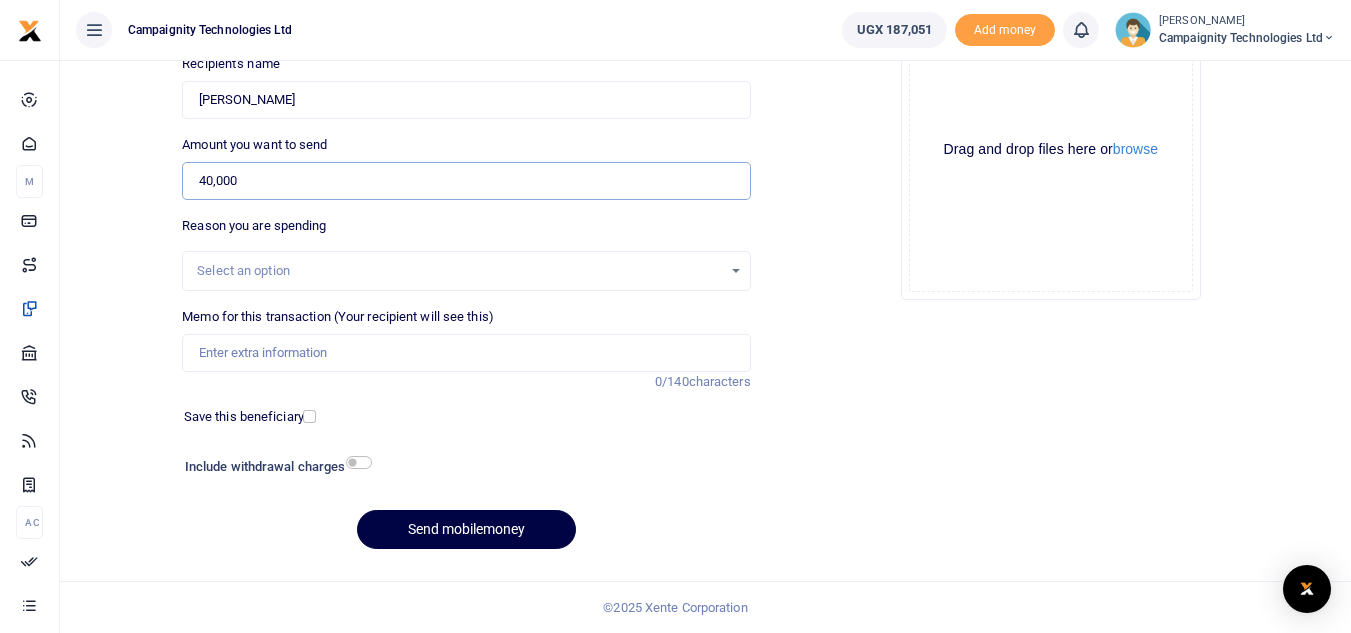 type on "40,000" 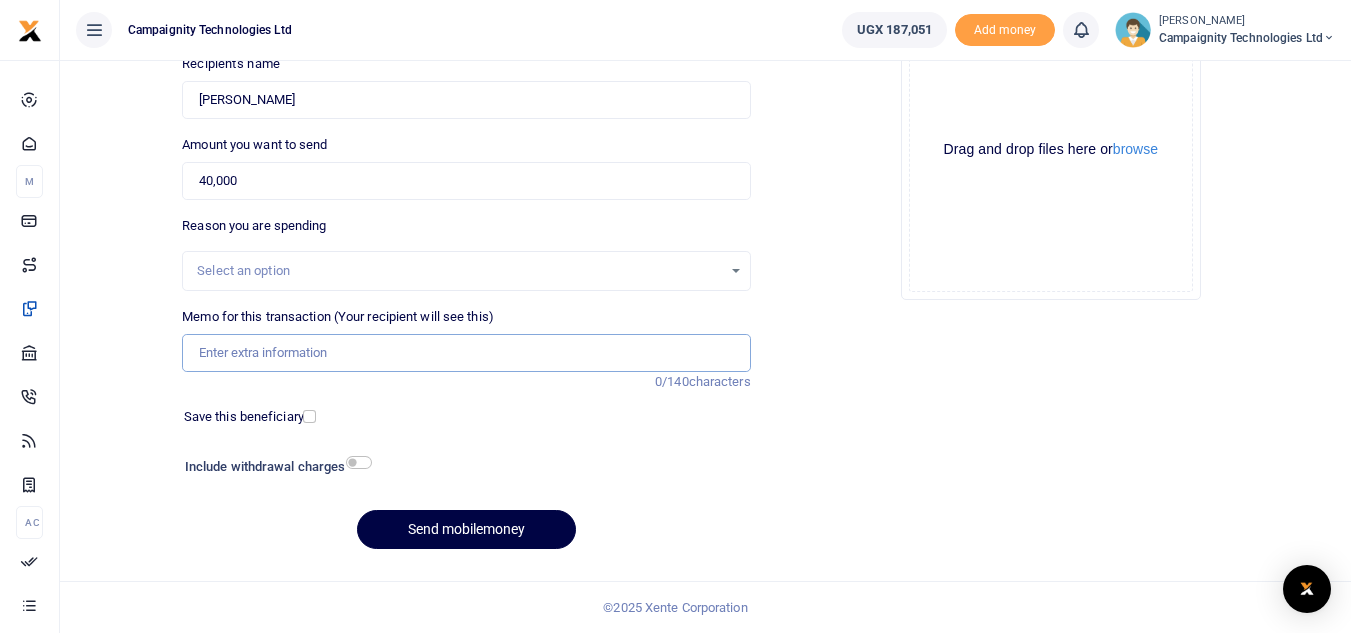 click on "Memo for this transaction (Your recipient will see this)" at bounding box center (466, 353) 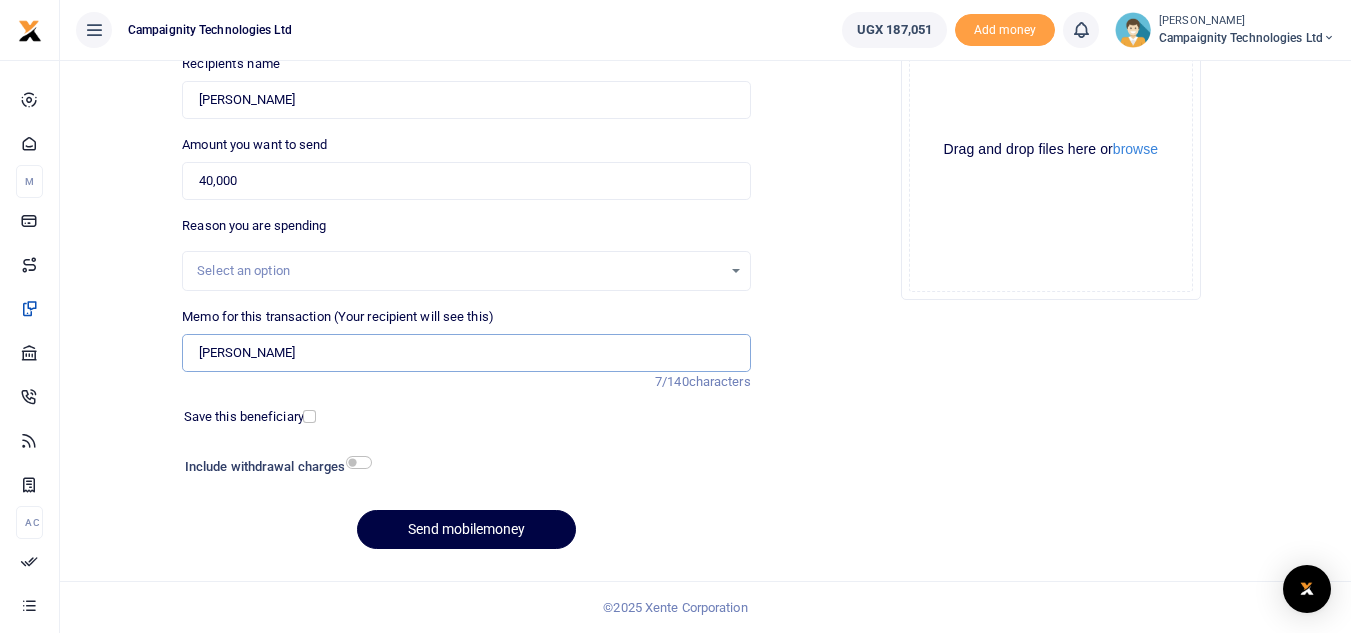 type on "[PERSON_NAME] Weekly Facilitation" 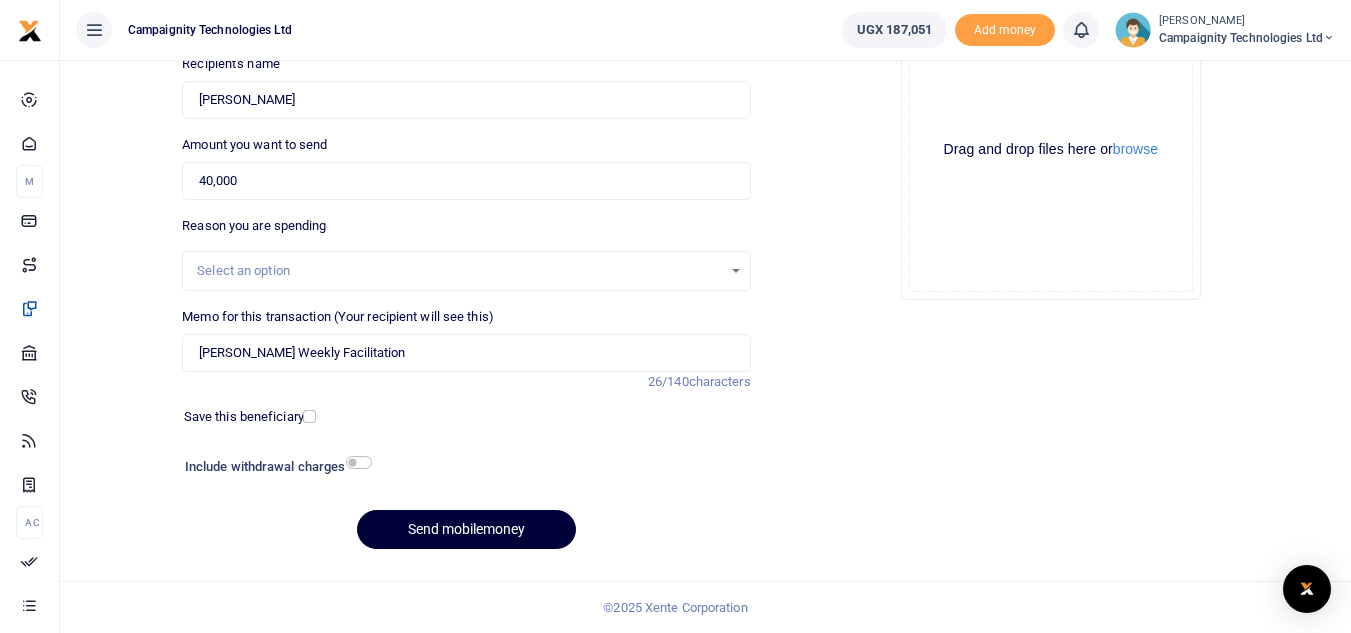 click on "Send mobilemoney" at bounding box center (466, 529) 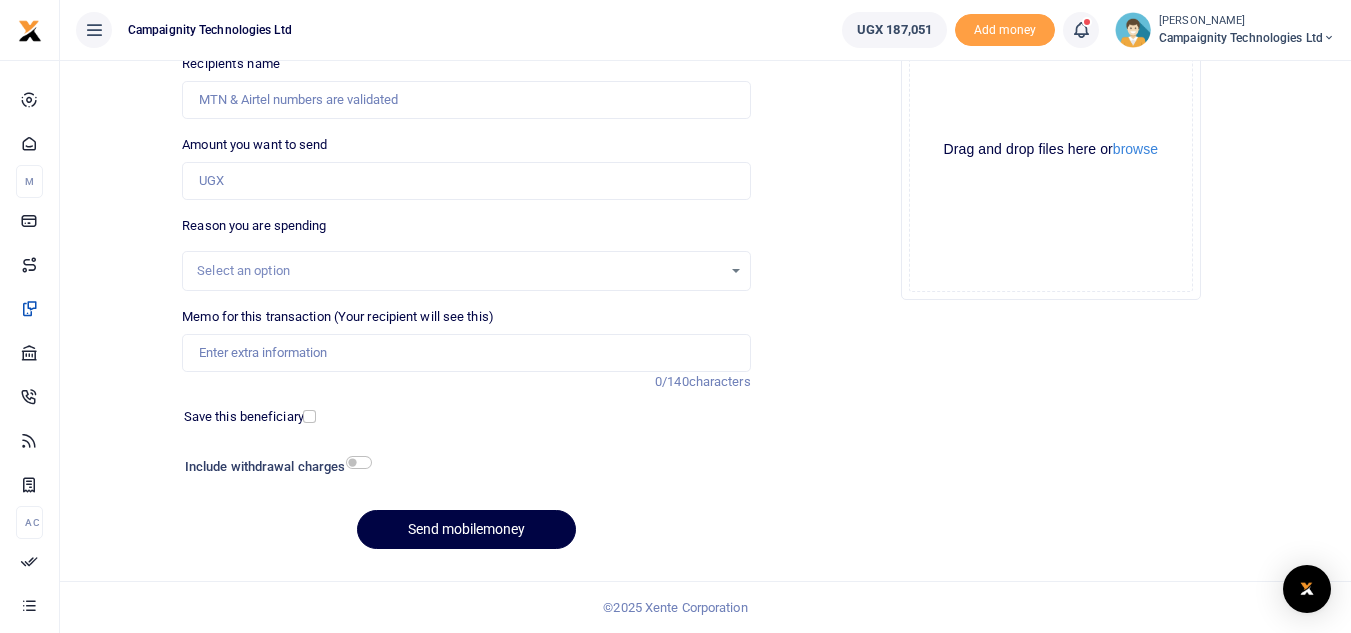 scroll, scrollTop: 233, scrollLeft: 0, axis: vertical 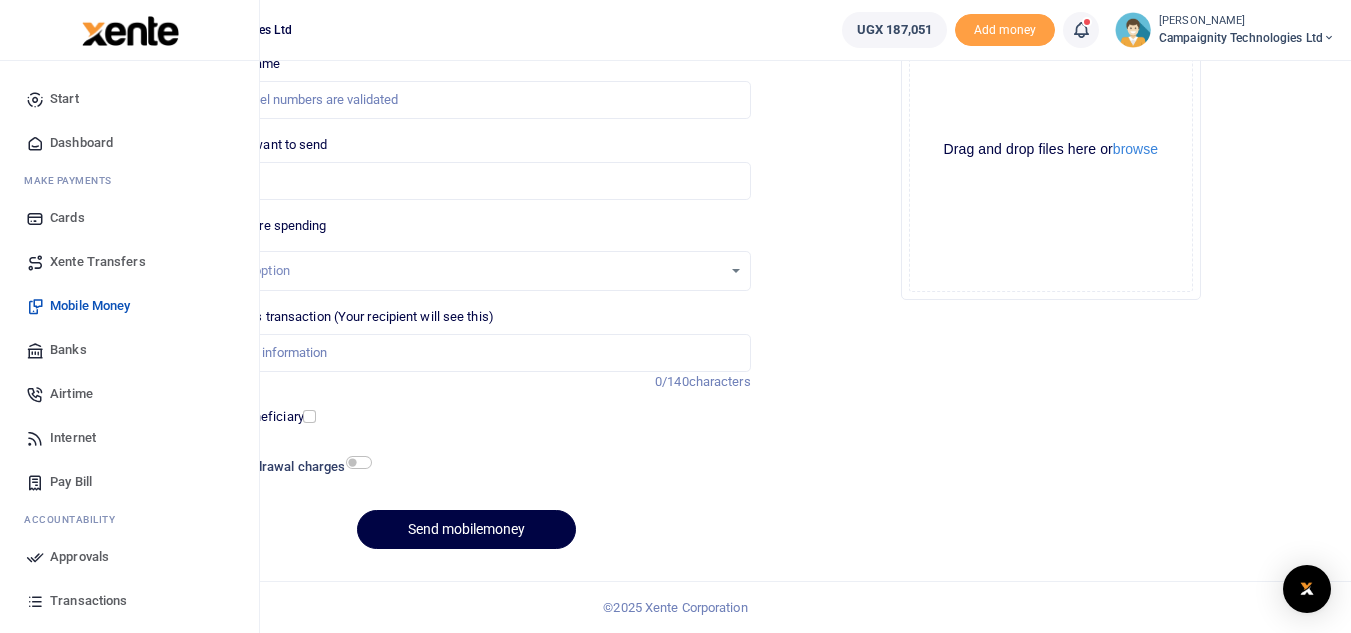 click on "Approvals" at bounding box center [79, 557] 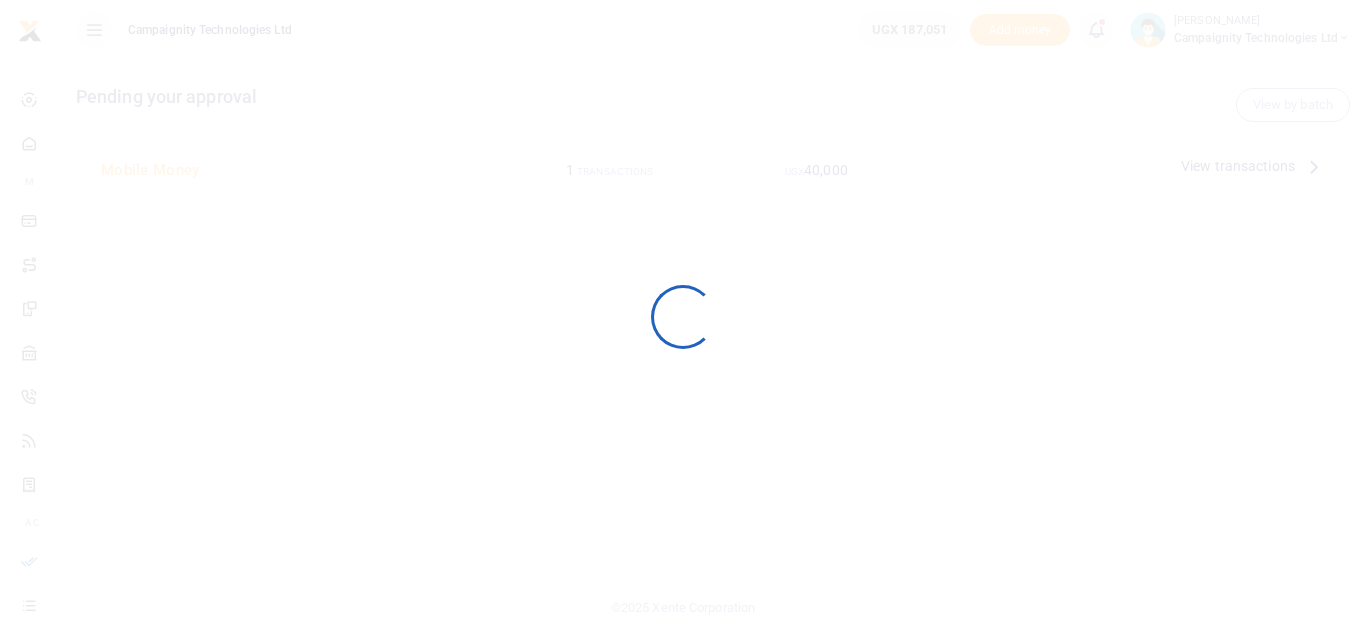 scroll, scrollTop: 0, scrollLeft: 0, axis: both 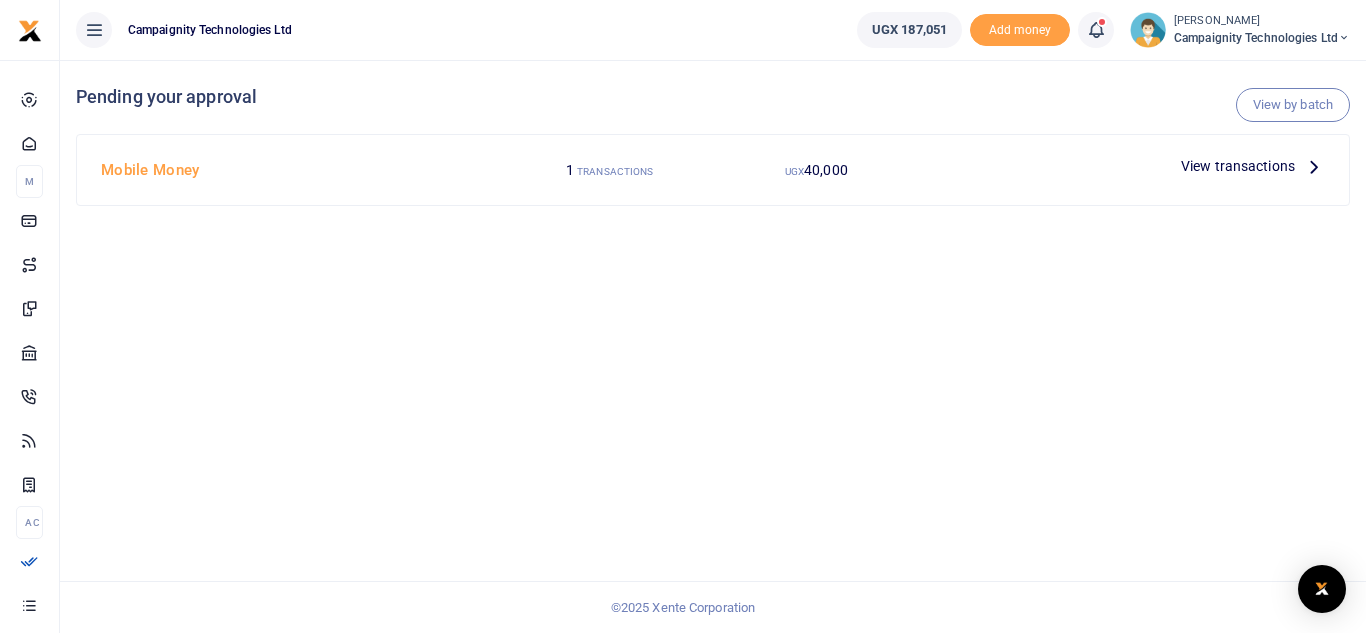 click on "View transactions" at bounding box center (1238, 166) 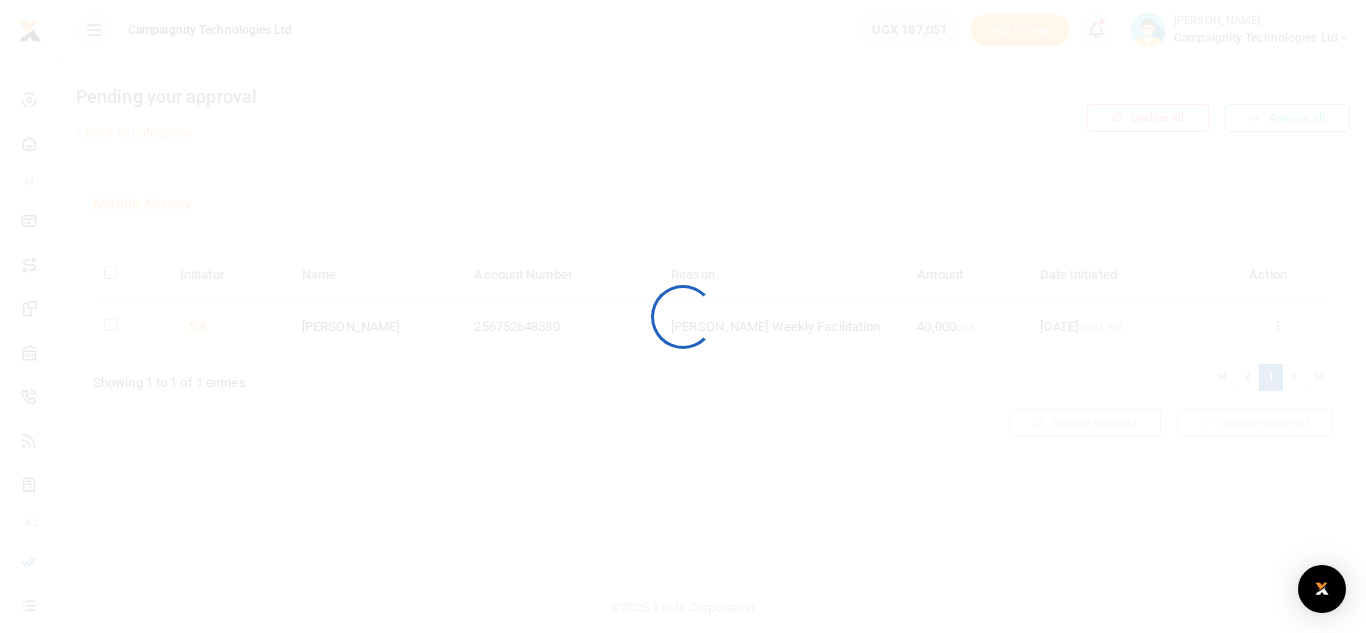 scroll, scrollTop: 0, scrollLeft: 0, axis: both 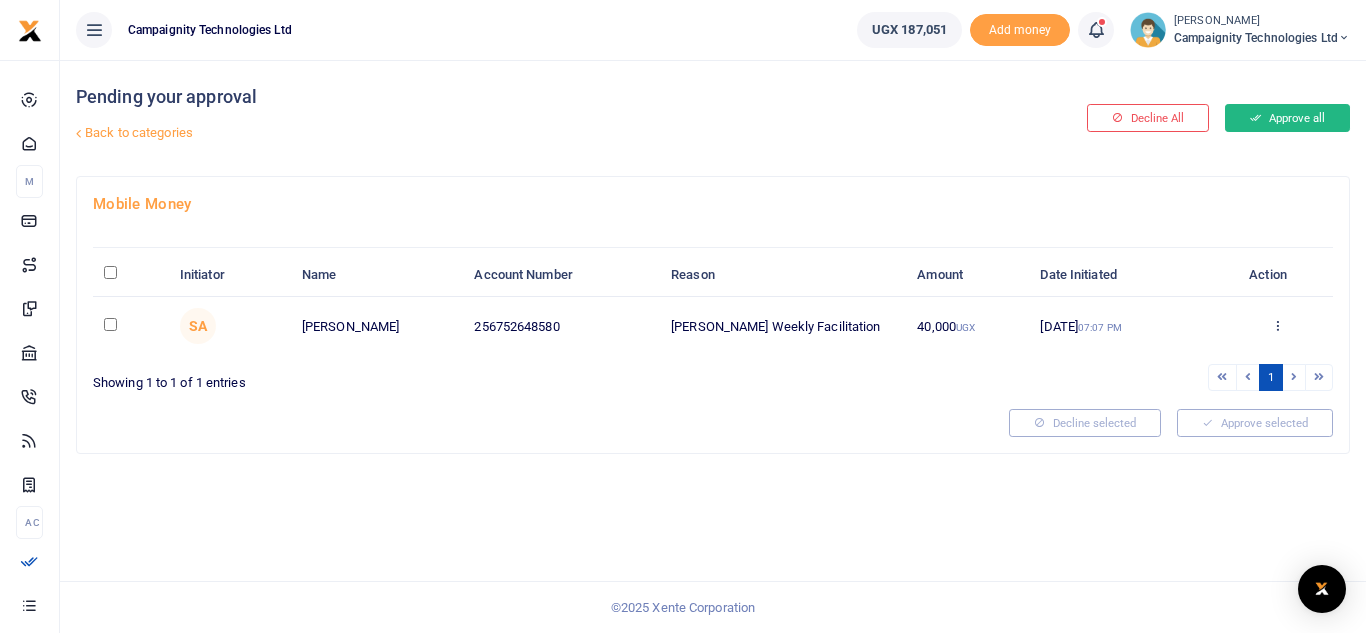 click on "Approve all" at bounding box center [1287, 118] 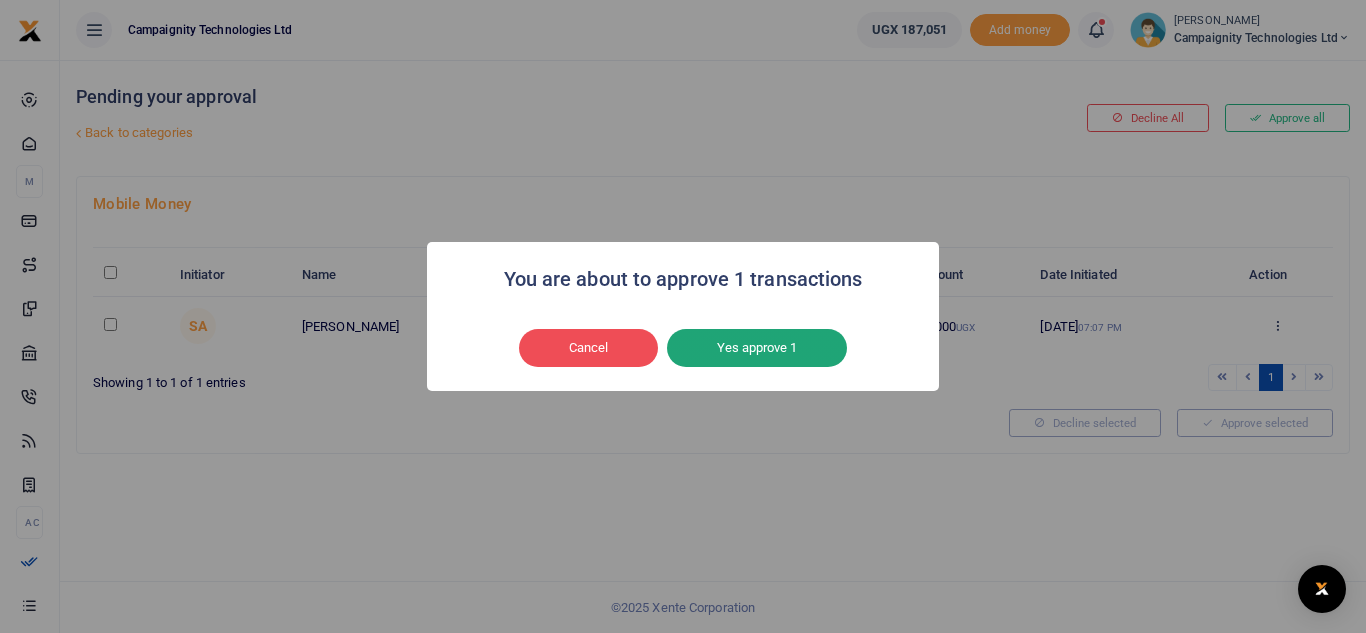 click on "Yes approve 1" at bounding box center (757, 348) 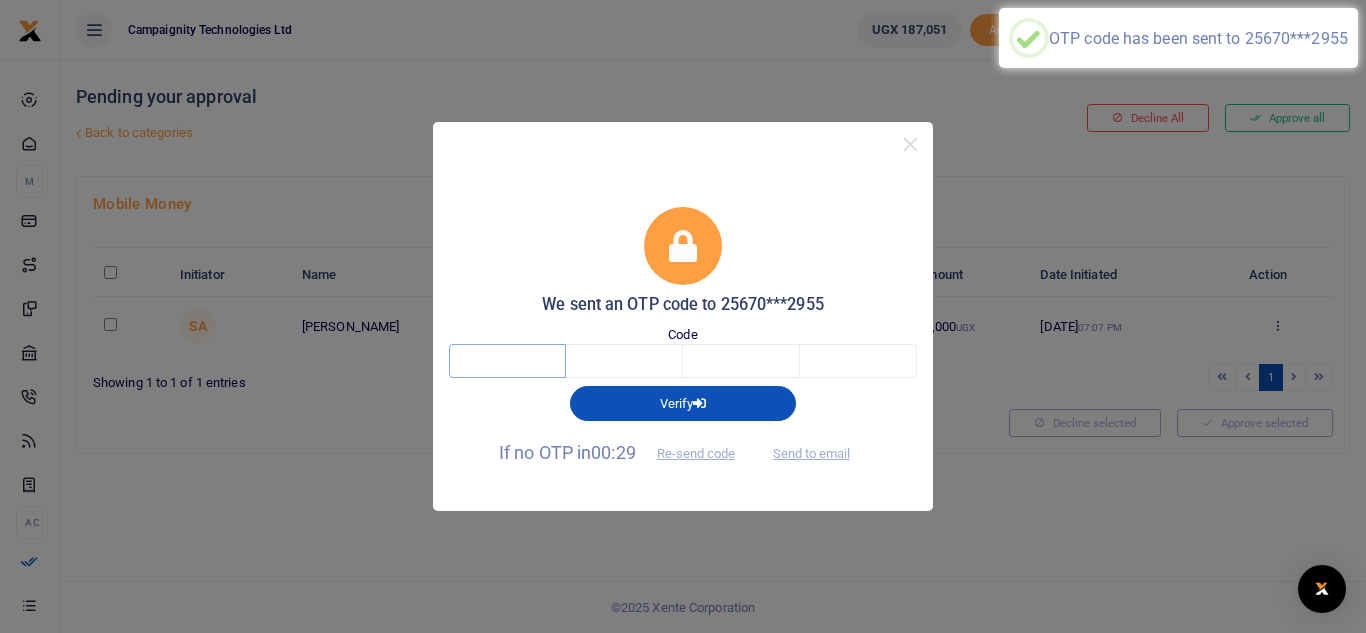 click at bounding box center [507, 361] 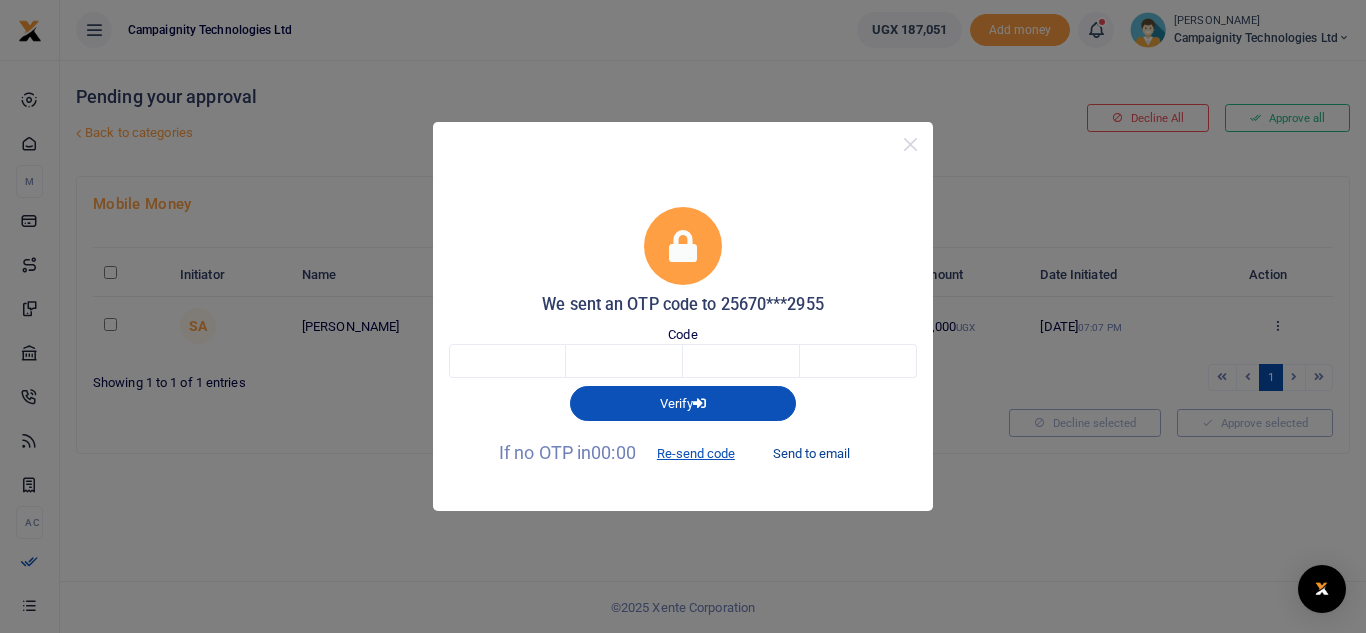 click on "Send to email" at bounding box center [811, 454] 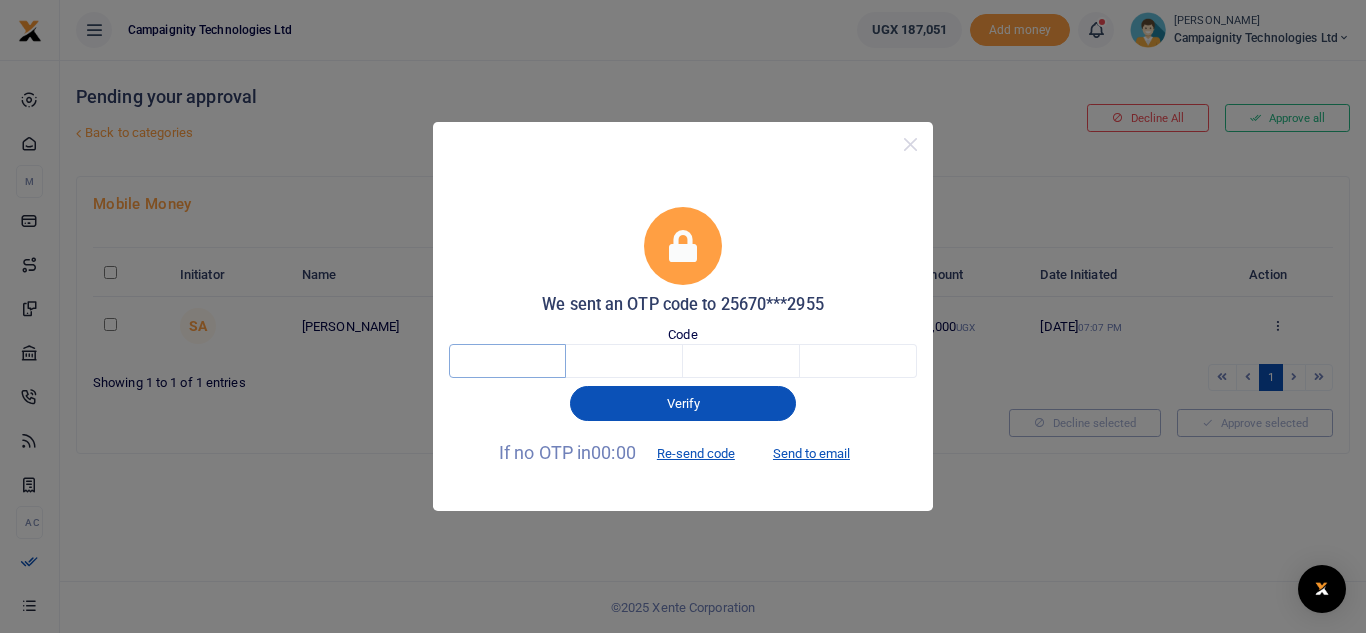 click at bounding box center (507, 361) 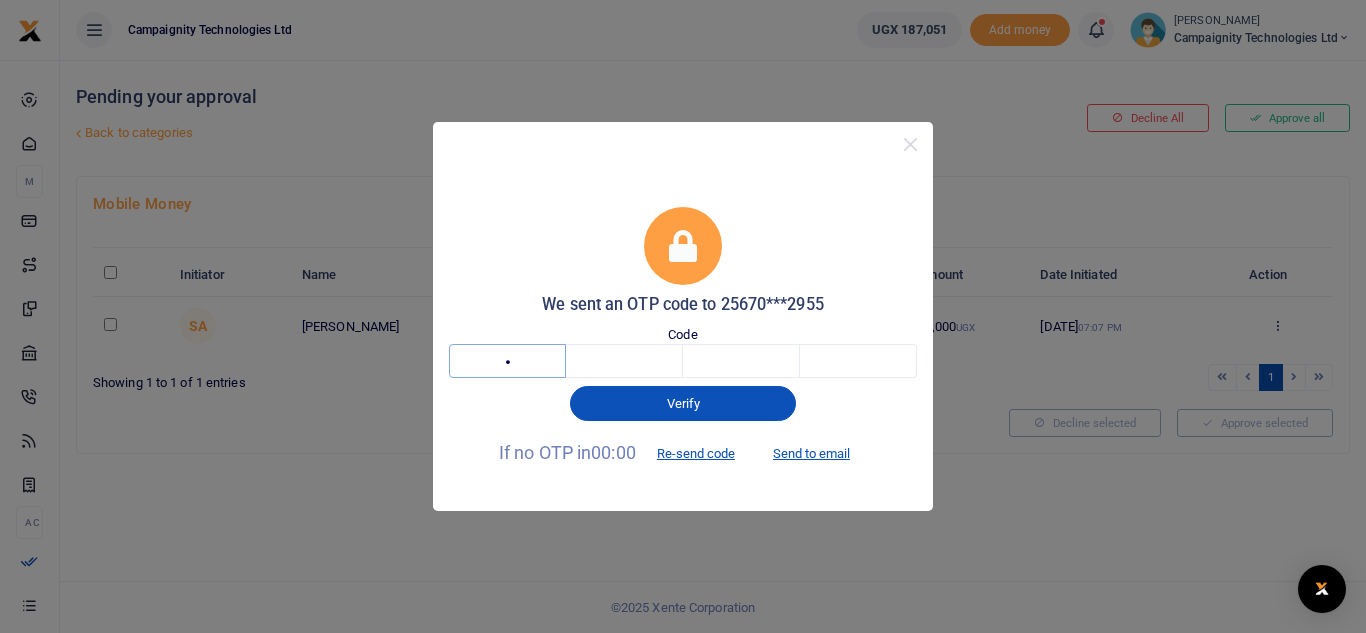 type on "4" 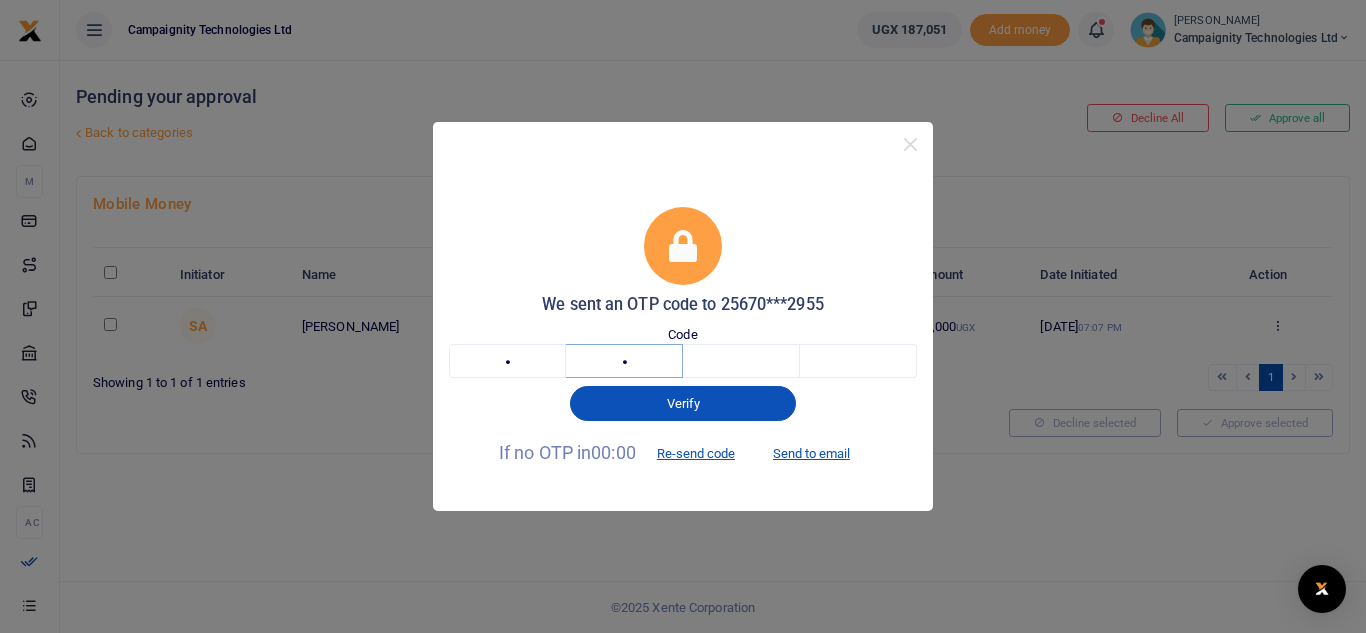 type on "4" 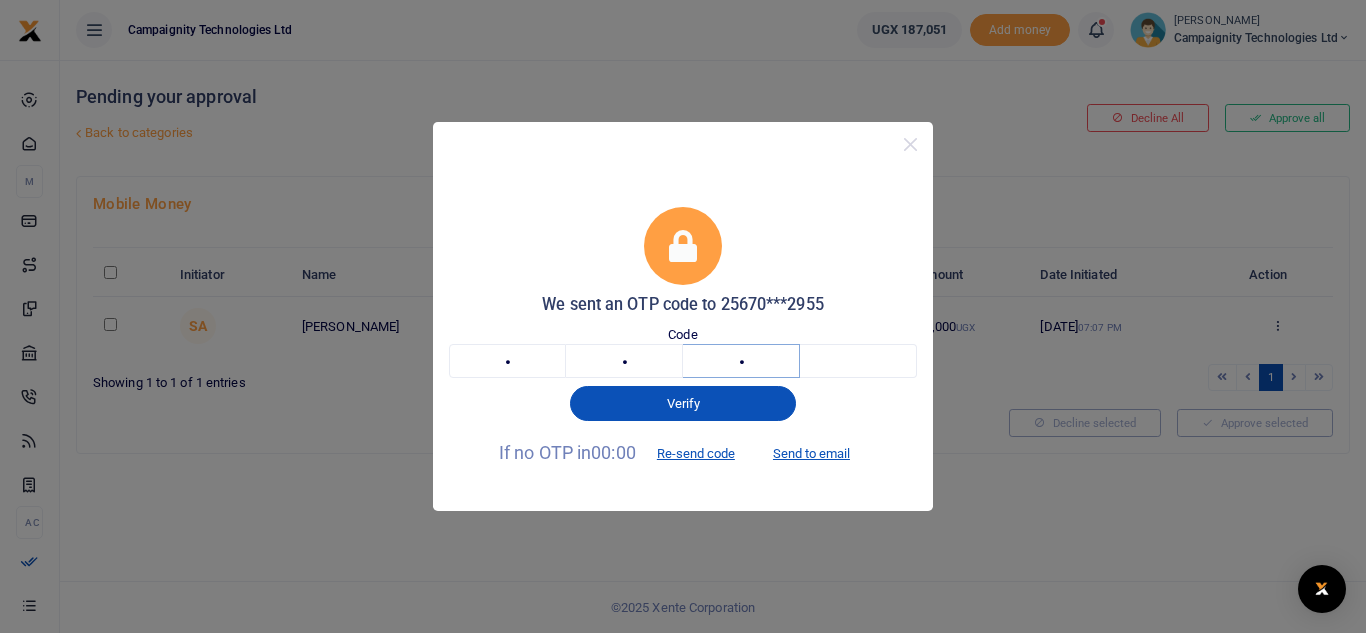 type on "1" 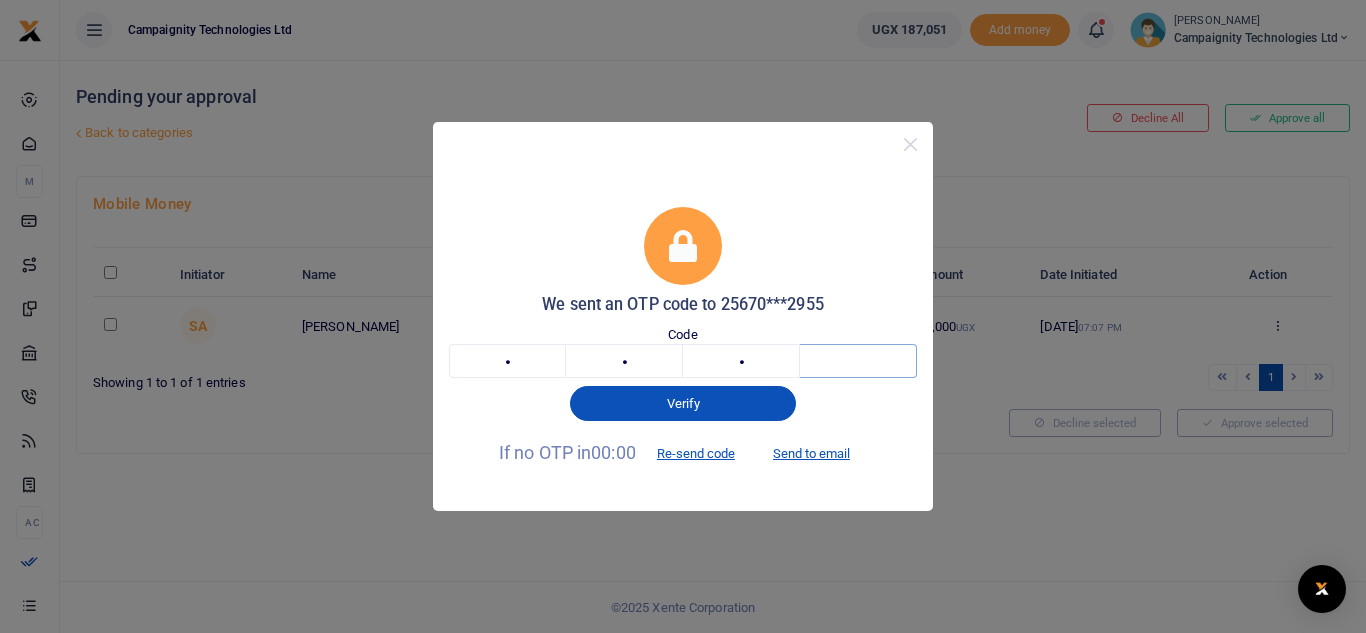 type on "0" 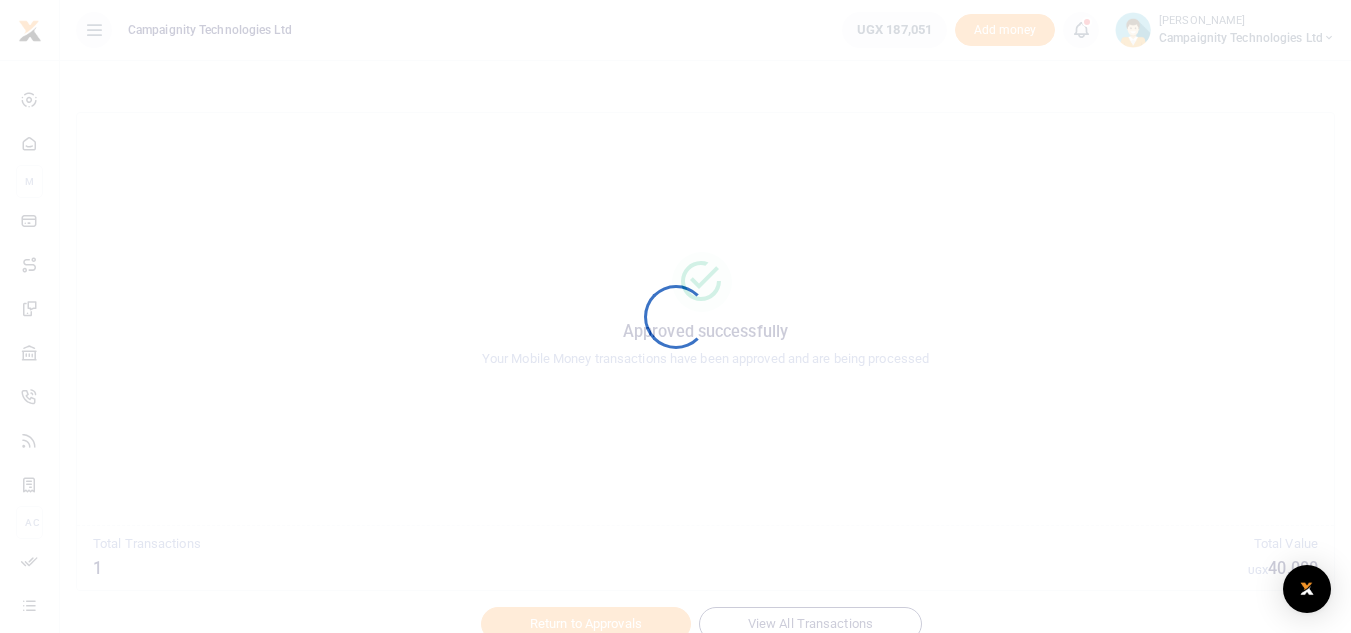 scroll, scrollTop: 0, scrollLeft: 0, axis: both 